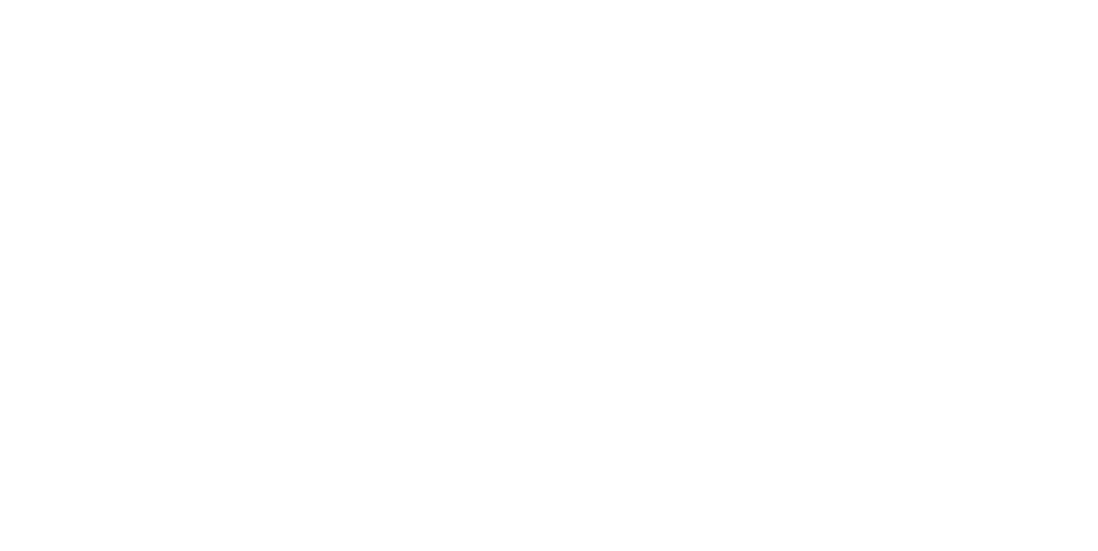 scroll, scrollTop: 0, scrollLeft: 0, axis: both 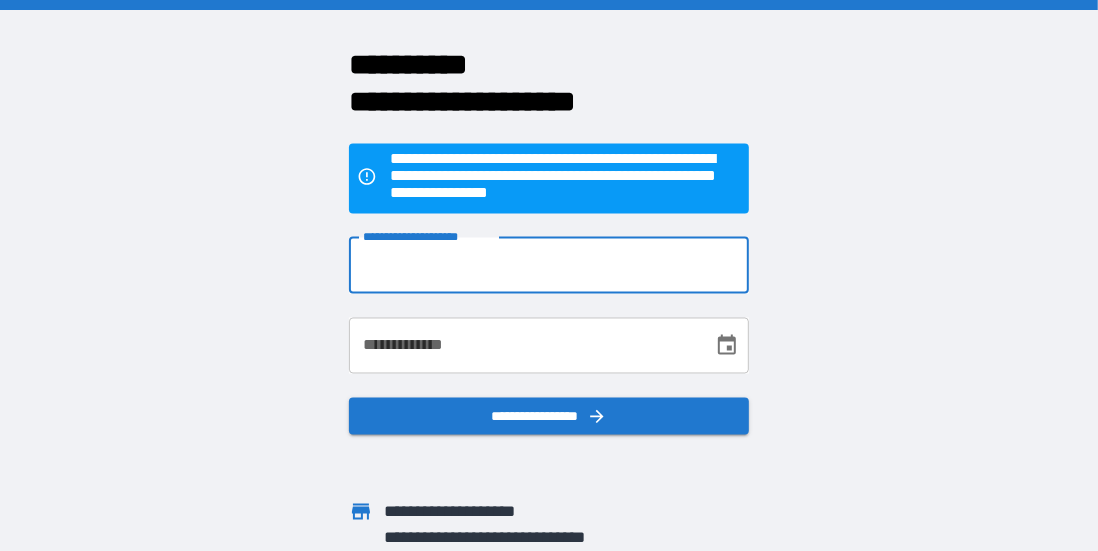 click on "**********" at bounding box center [549, 265] 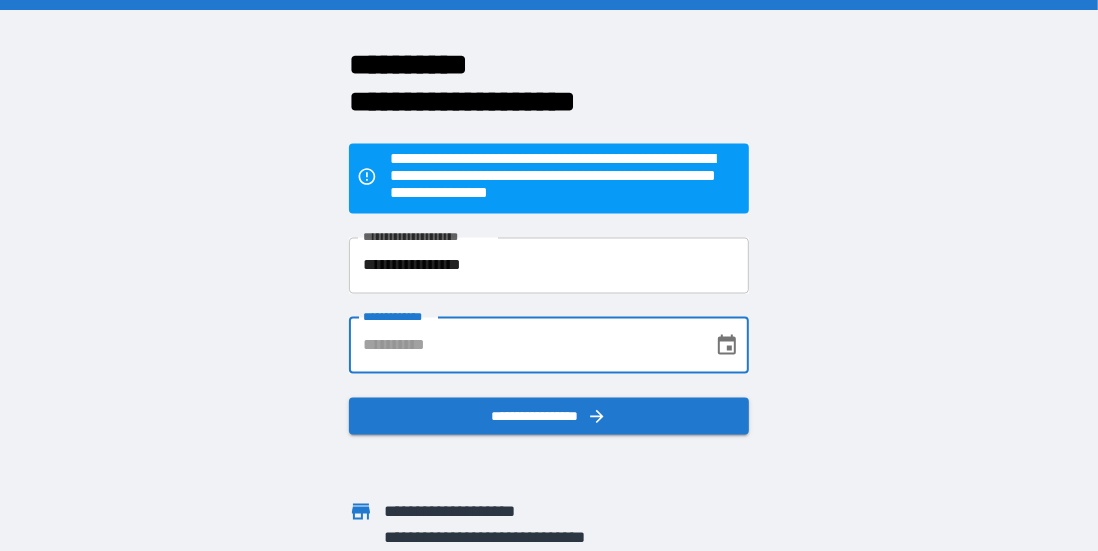 click on "**********" at bounding box center [524, 345] 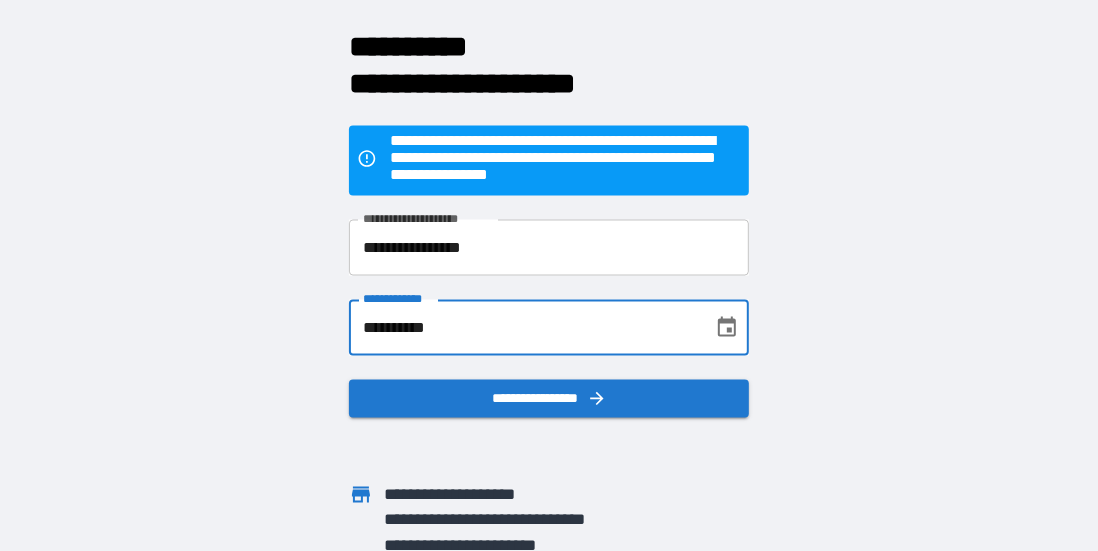 scroll, scrollTop: 0, scrollLeft: 0, axis: both 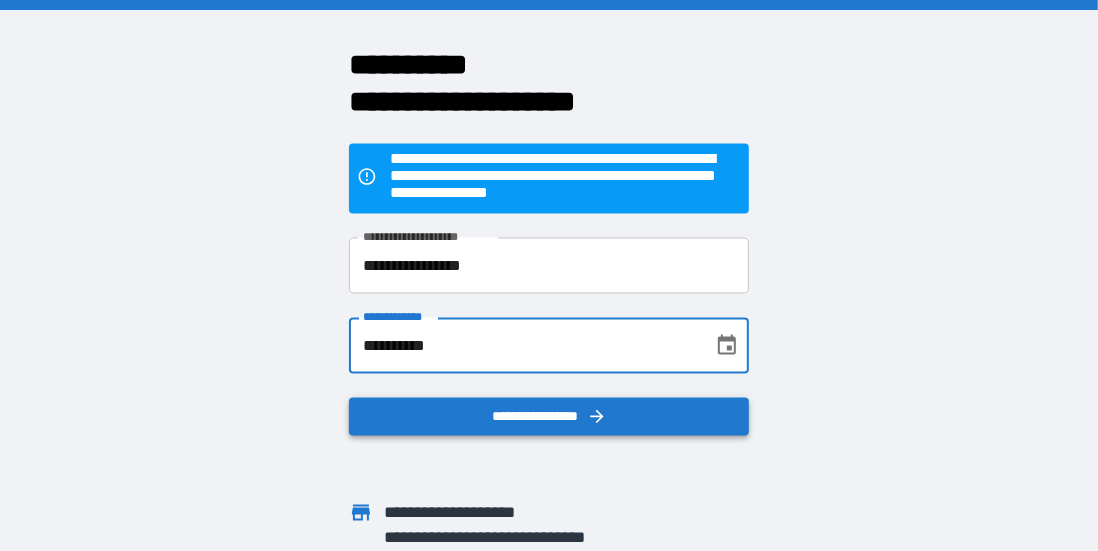 type on "**********" 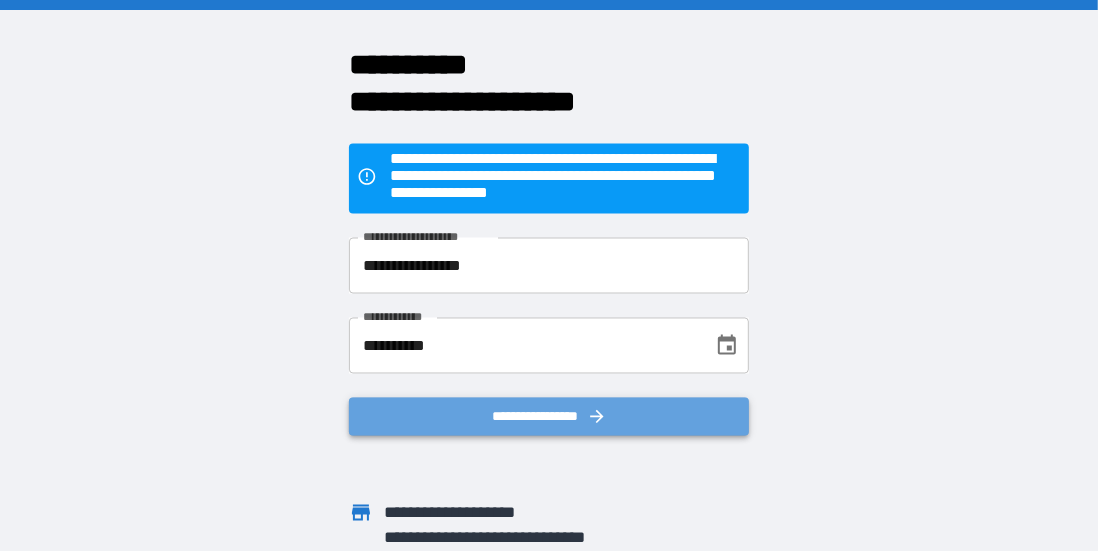 click on "**********" at bounding box center [549, 417] 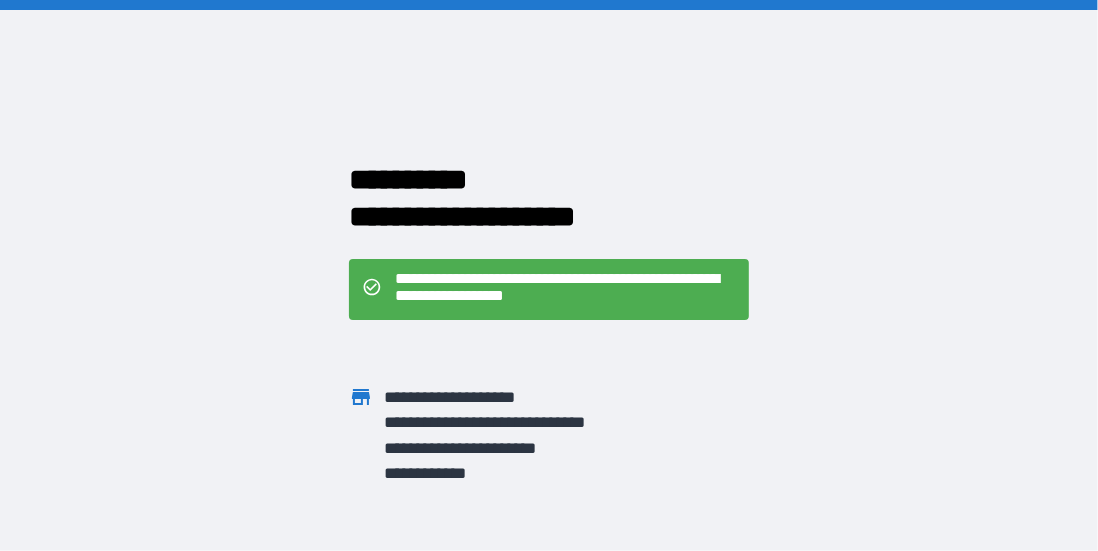 click on "**********" at bounding box center [531, 448] 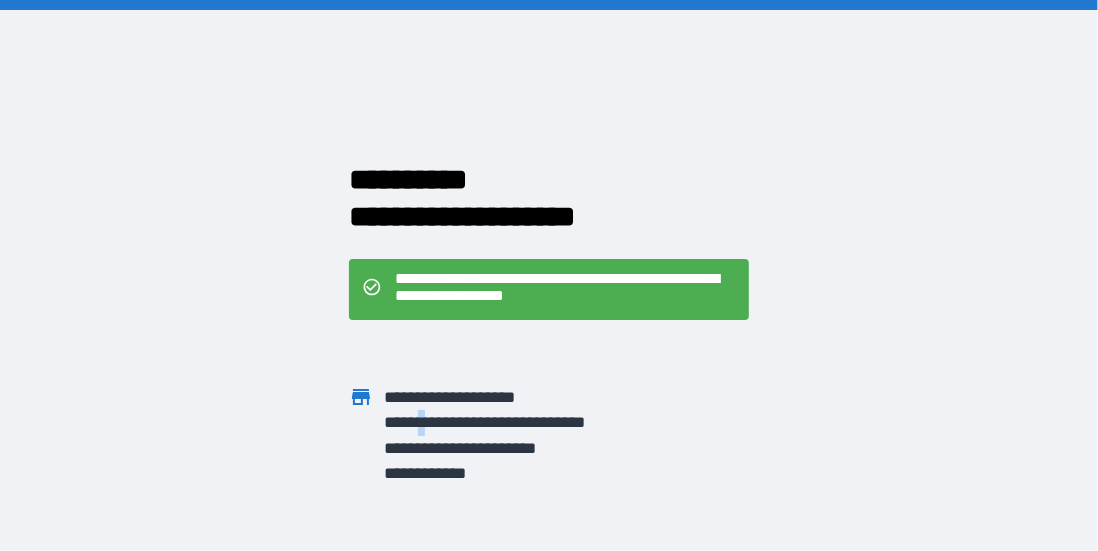 click on "**********" at bounding box center (531, 448) 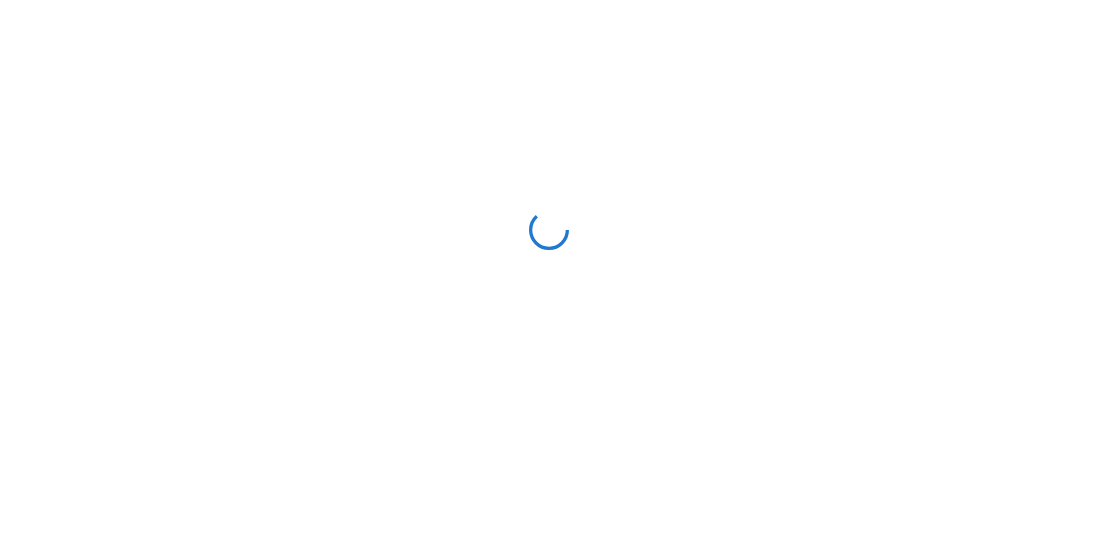 scroll, scrollTop: 0, scrollLeft: 0, axis: both 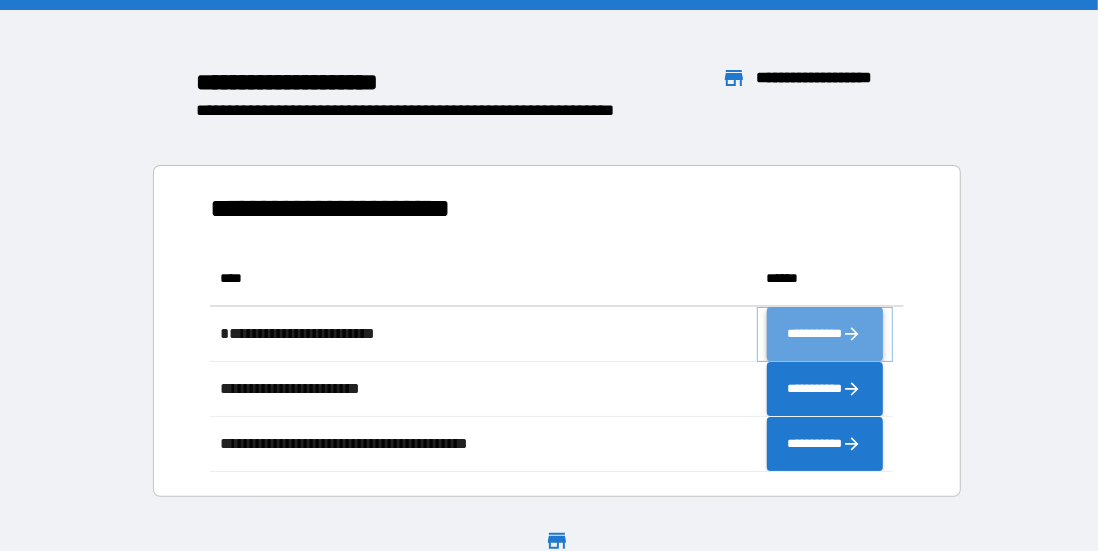 click 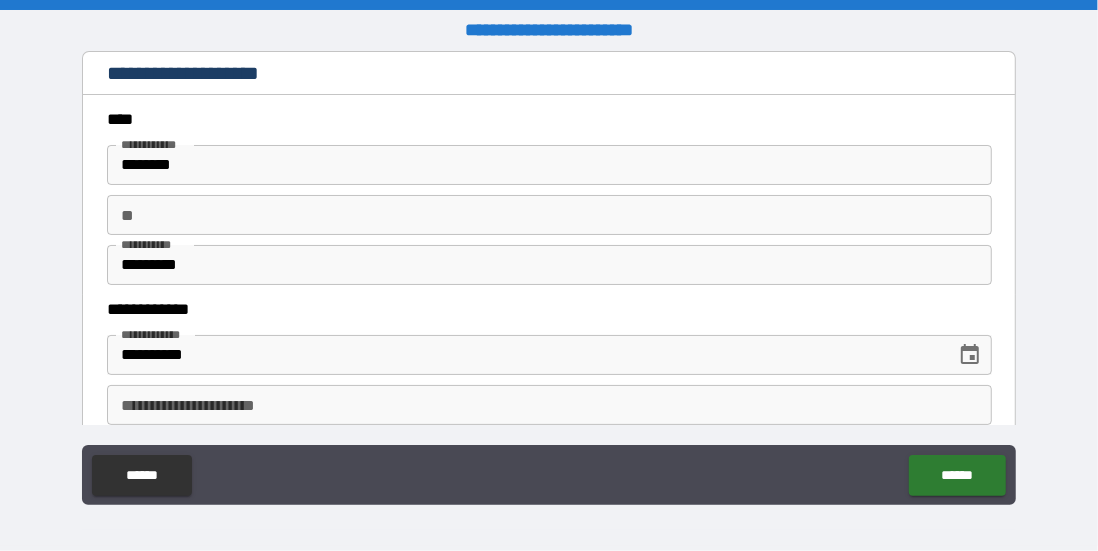 type on "*" 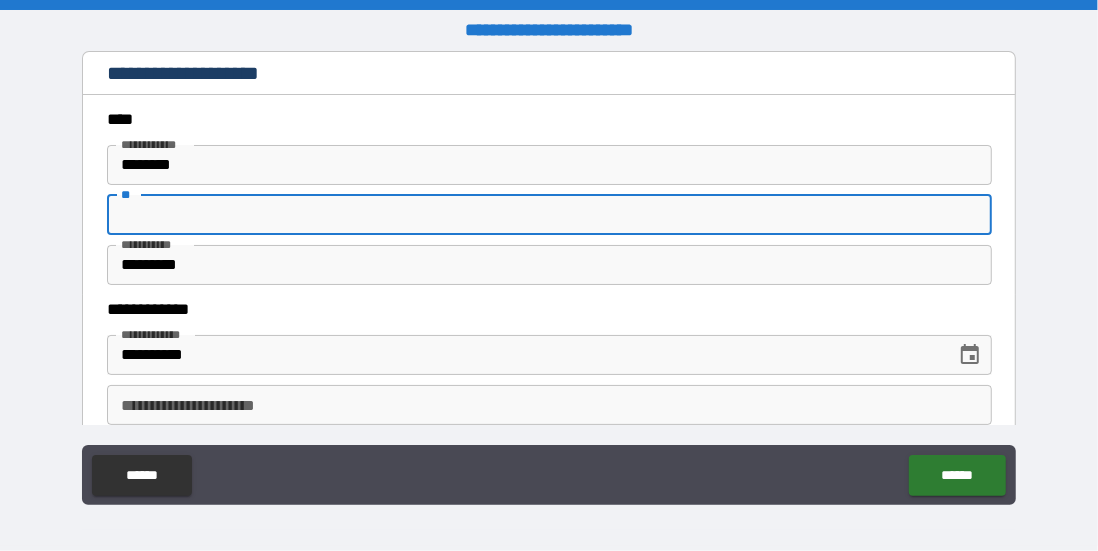 click on "**" at bounding box center (549, 215) 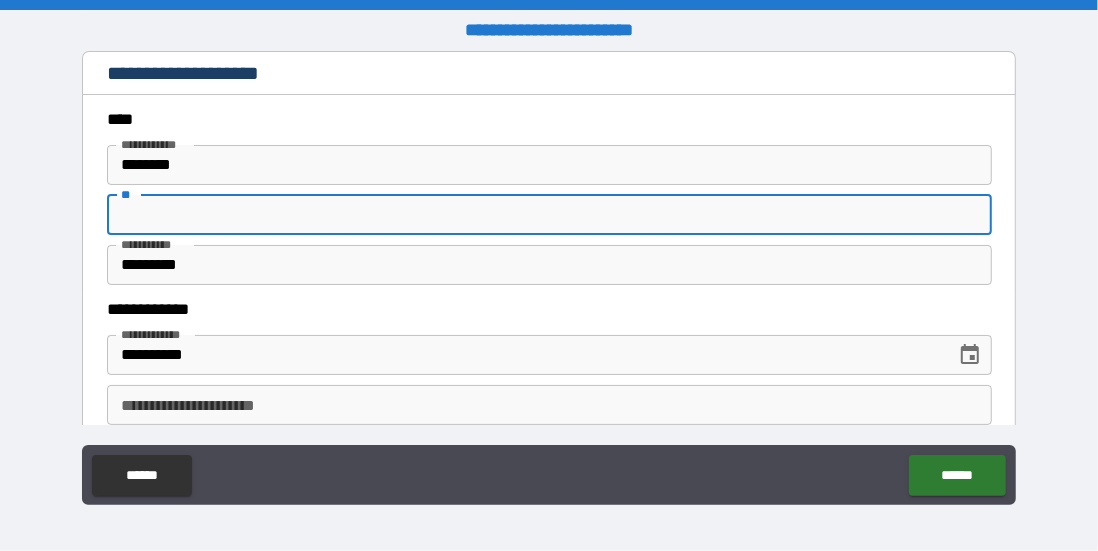type on "*" 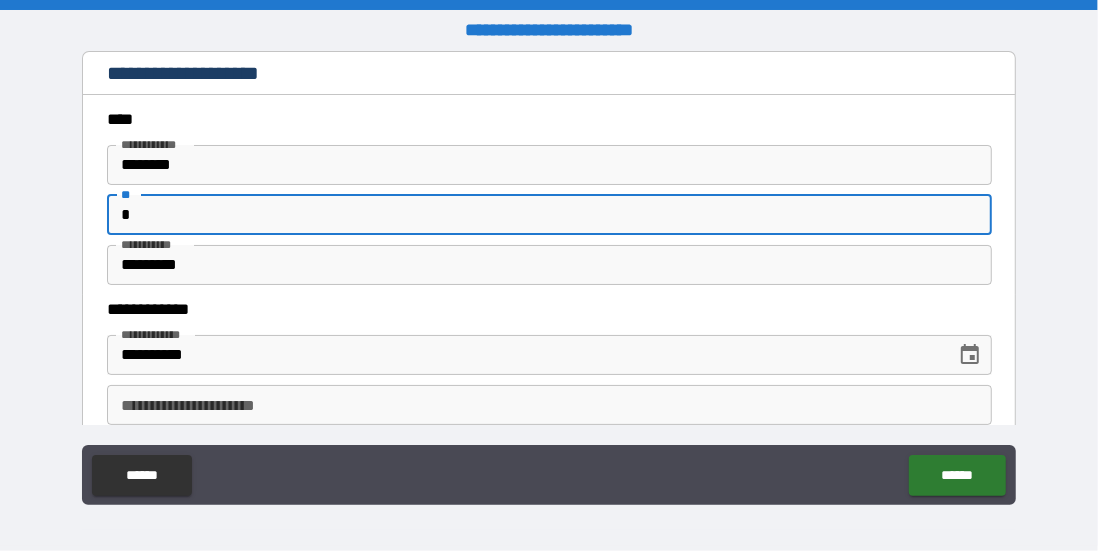 type on "*" 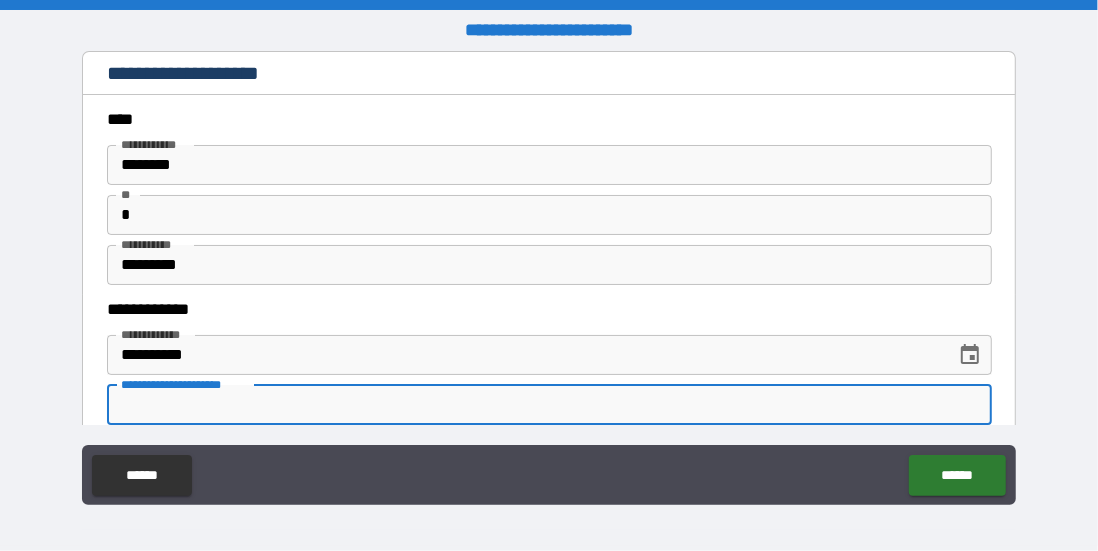 click on "**********" at bounding box center [549, 405] 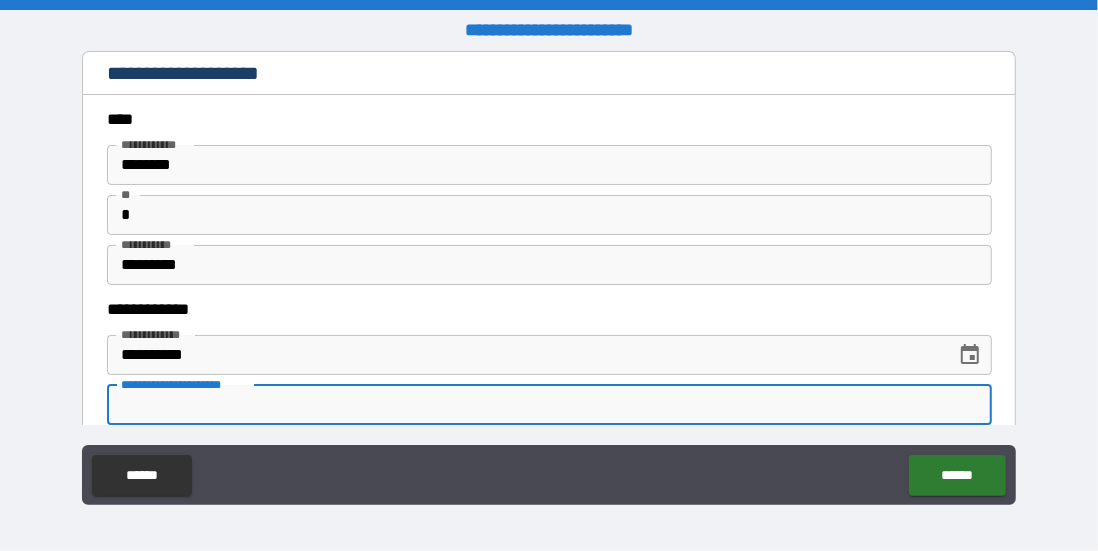 type 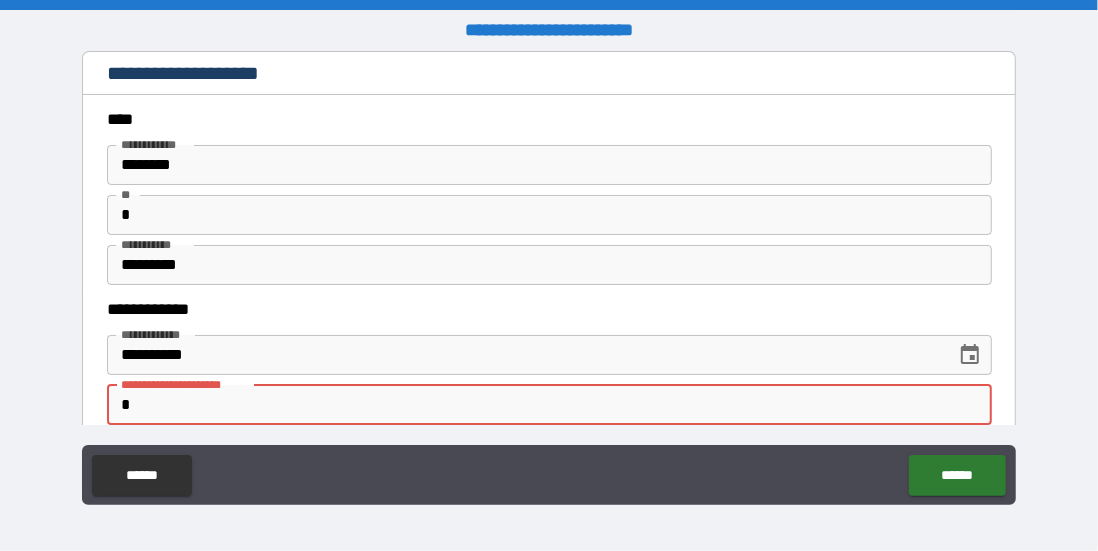 type on "*" 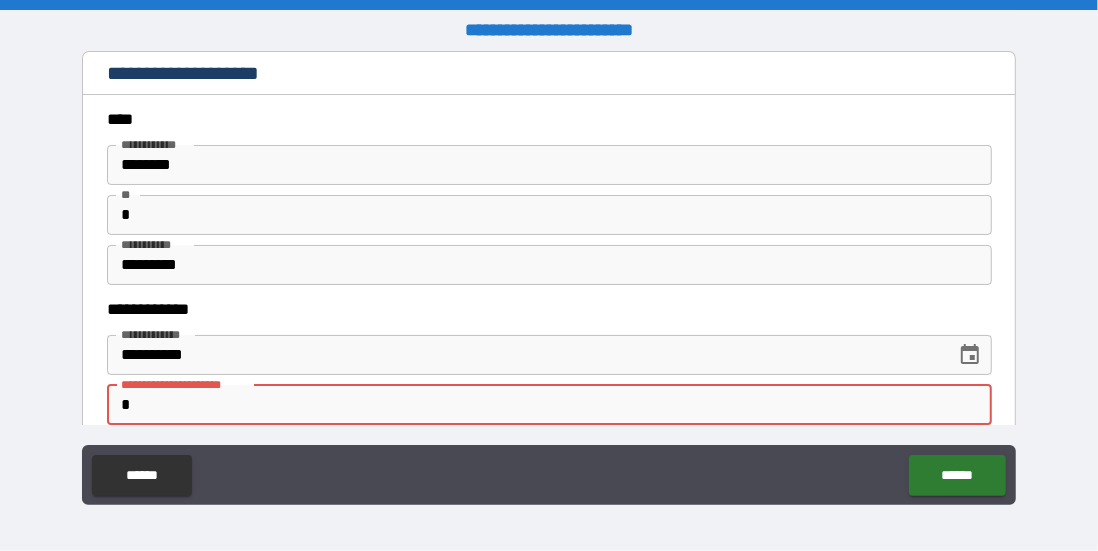 type 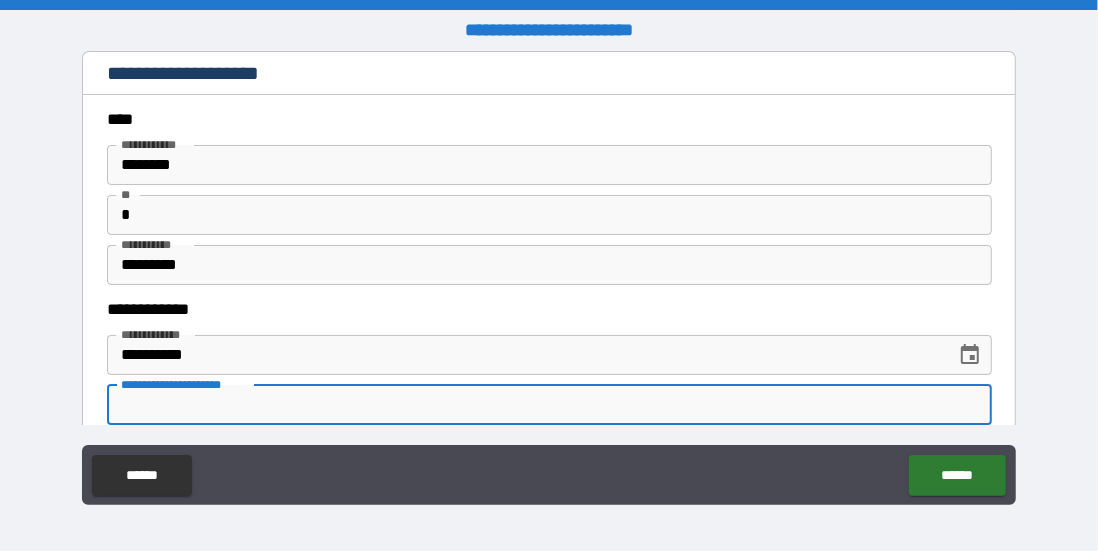 type on "*" 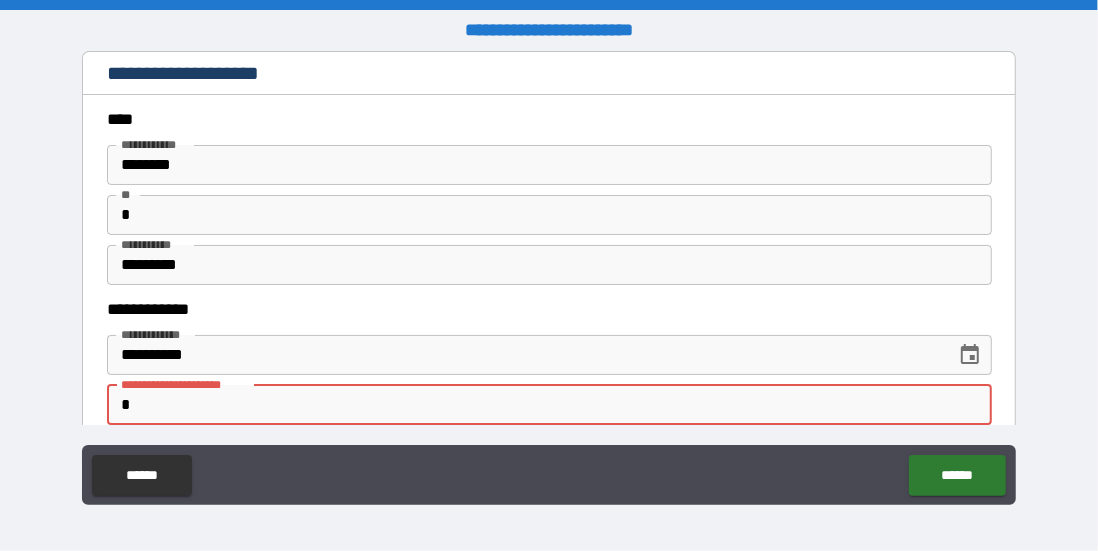 type on "*" 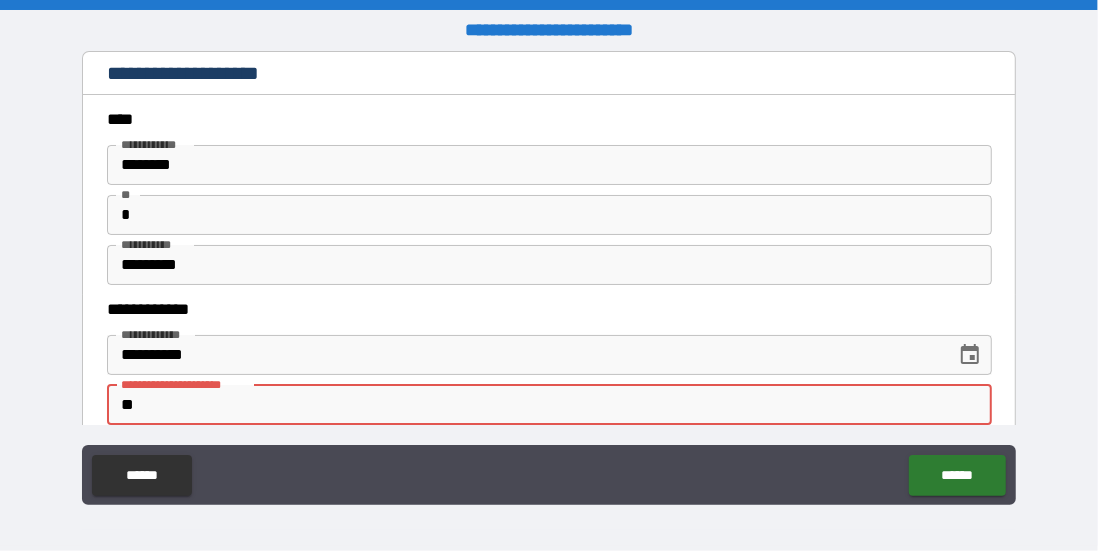 type on "*" 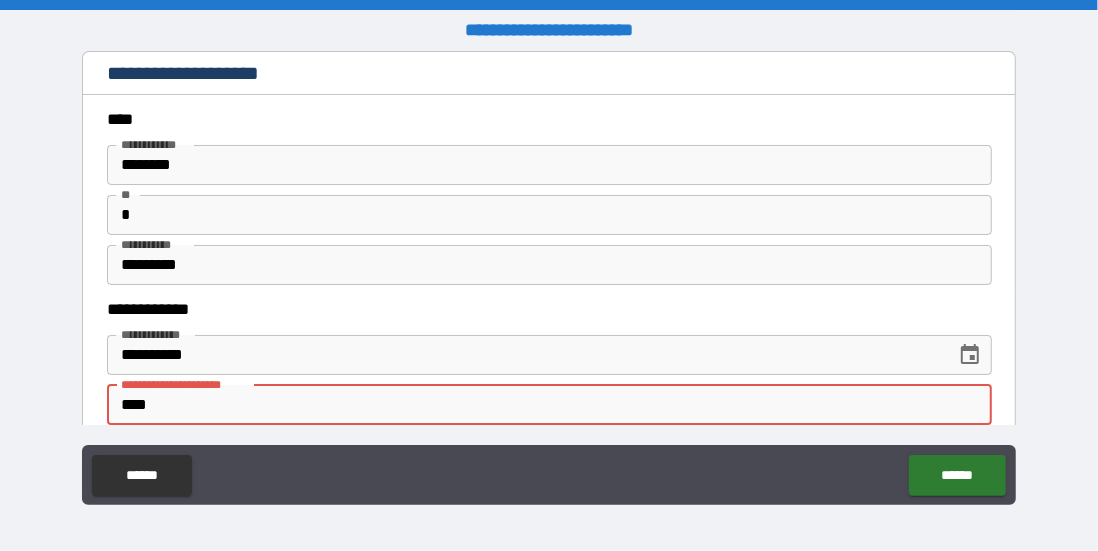 type on "*" 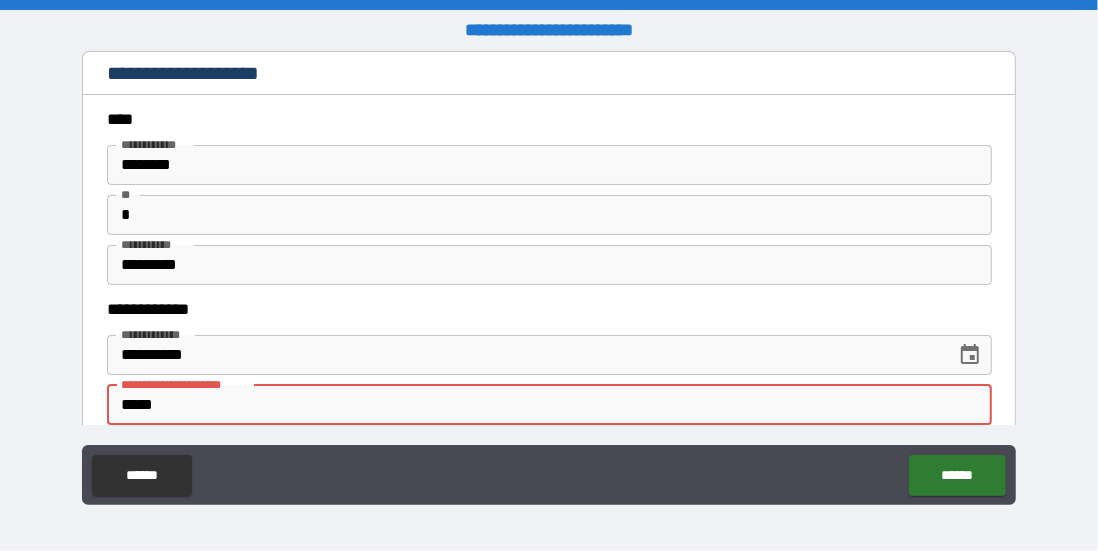 type on "*" 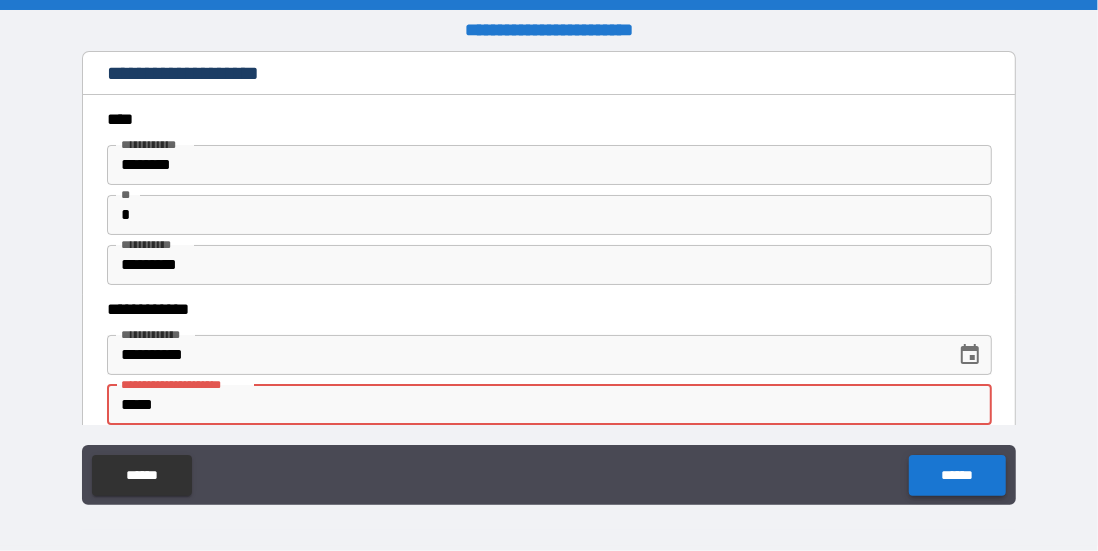 type on "*****" 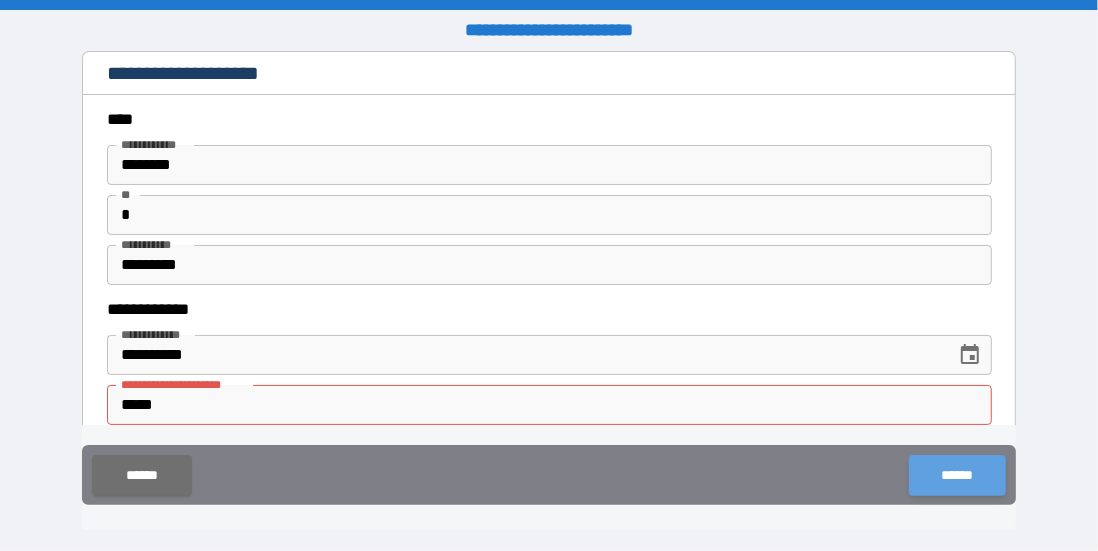 click on "******" at bounding box center [957, 475] 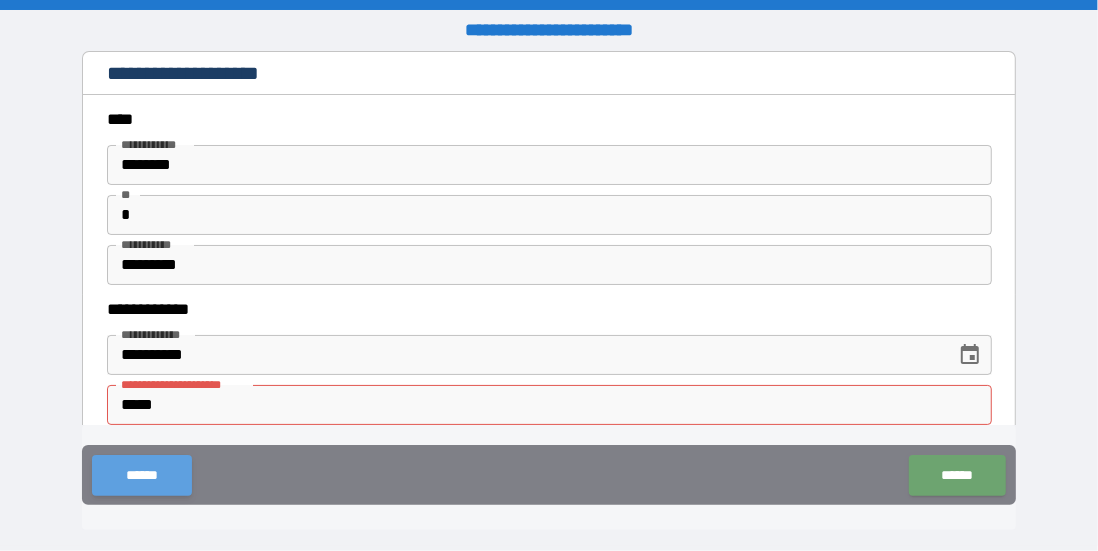 click on "******" at bounding box center [141, 475] 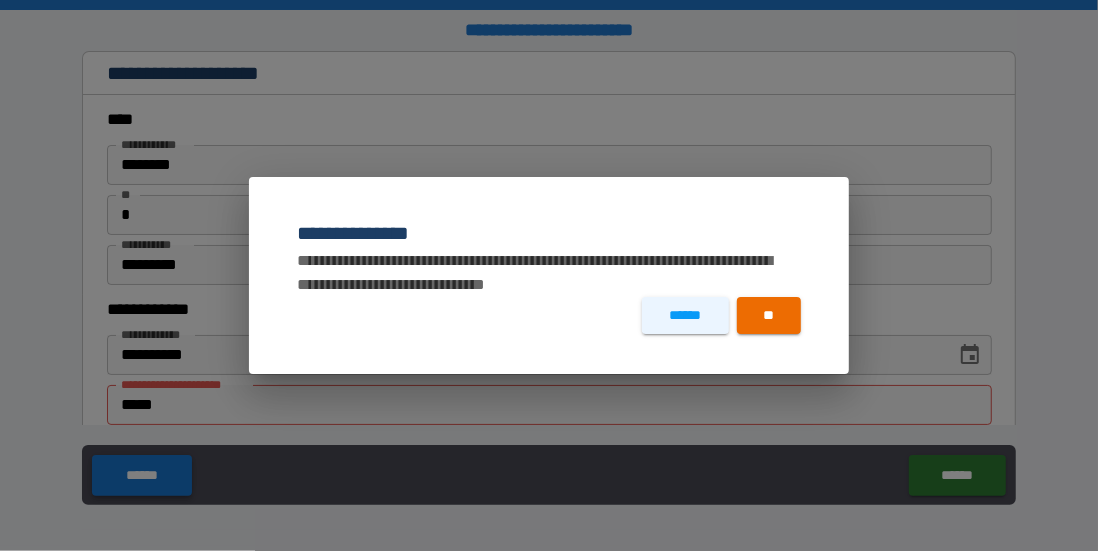 type on "*" 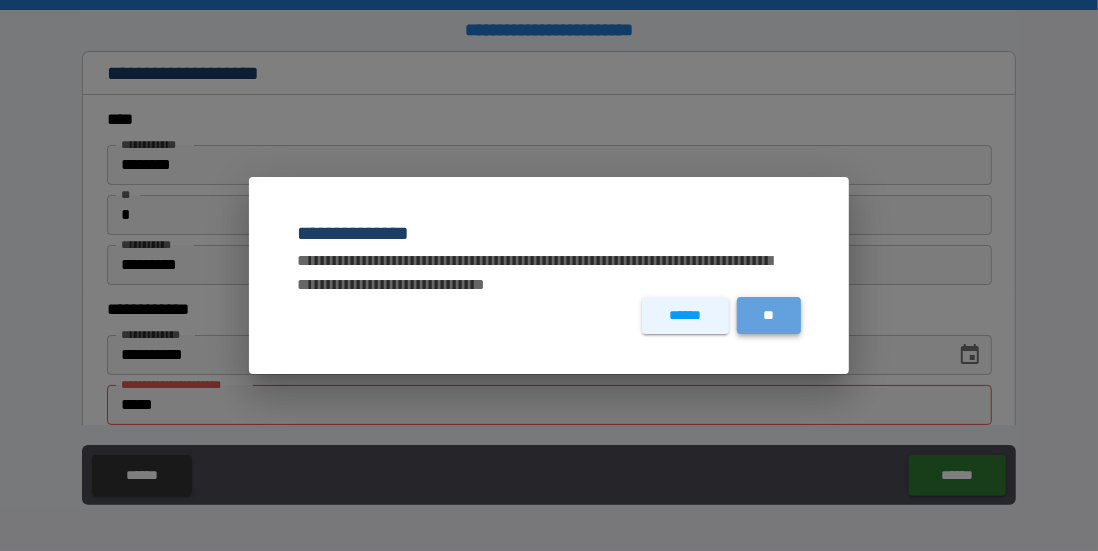 click on "**" at bounding box center (769, 315) 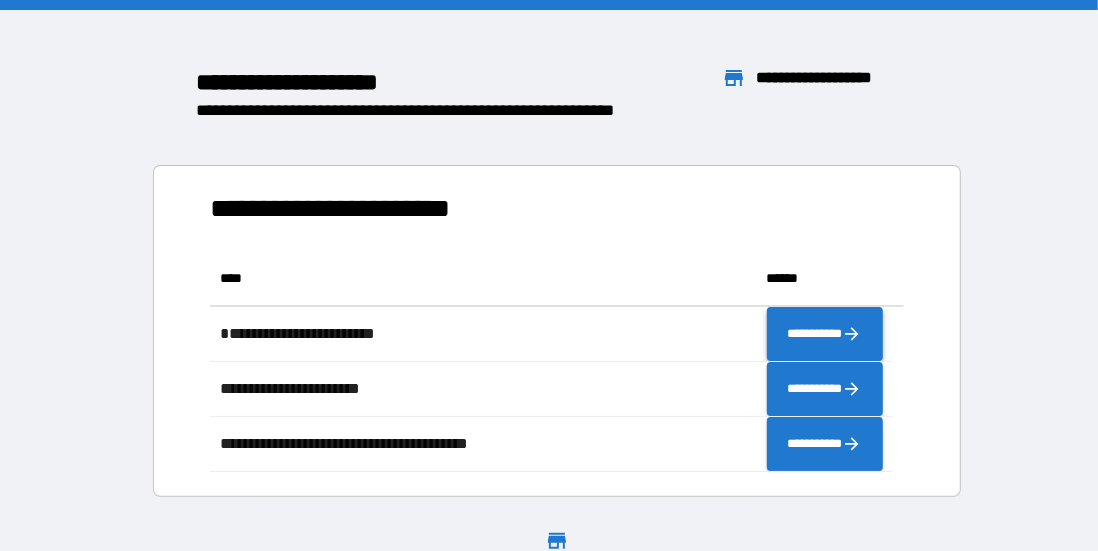scroll, scrollTop: 206, scrollLeft: 668, axis: both 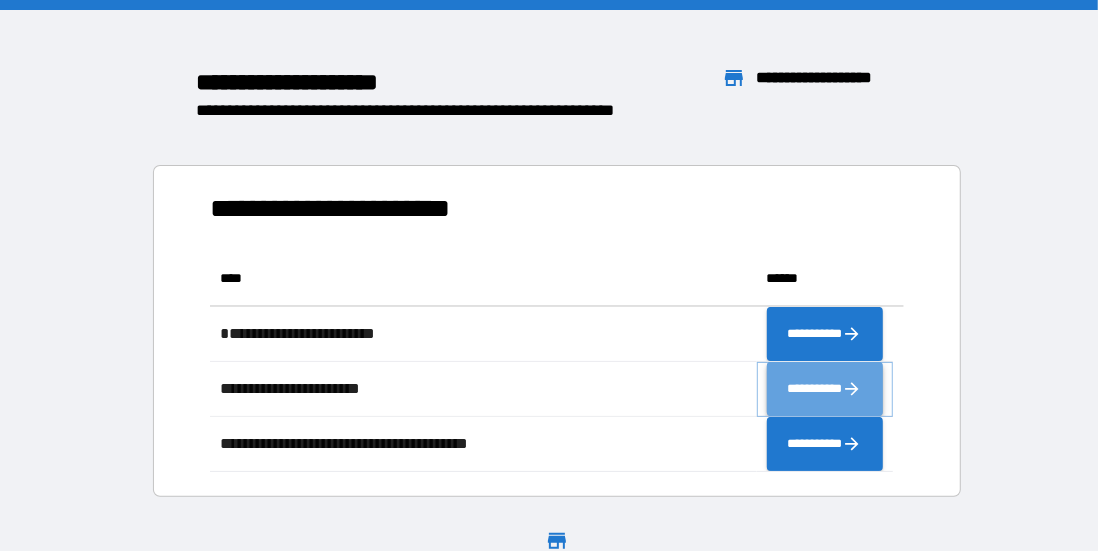 click 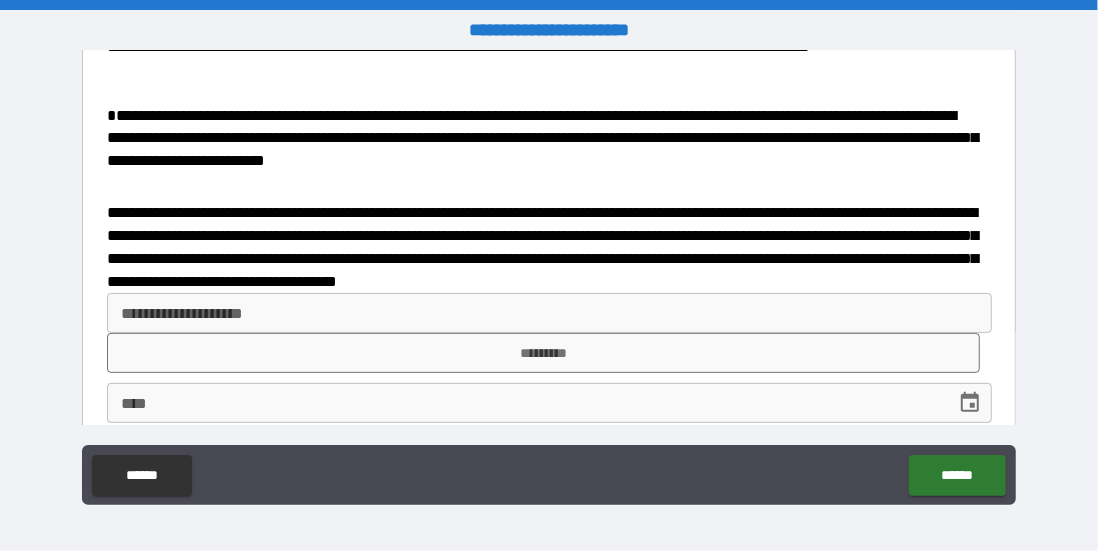 scroll, scrollTop: 241, scrollLeft: 0, axis: vertical 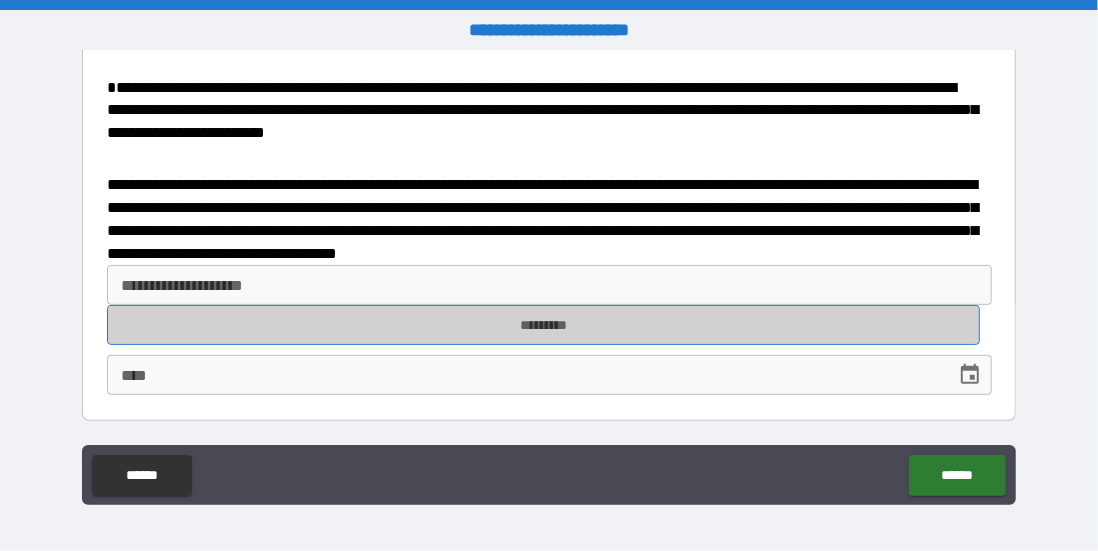 click on "*********" at bounding box center (544, 325) 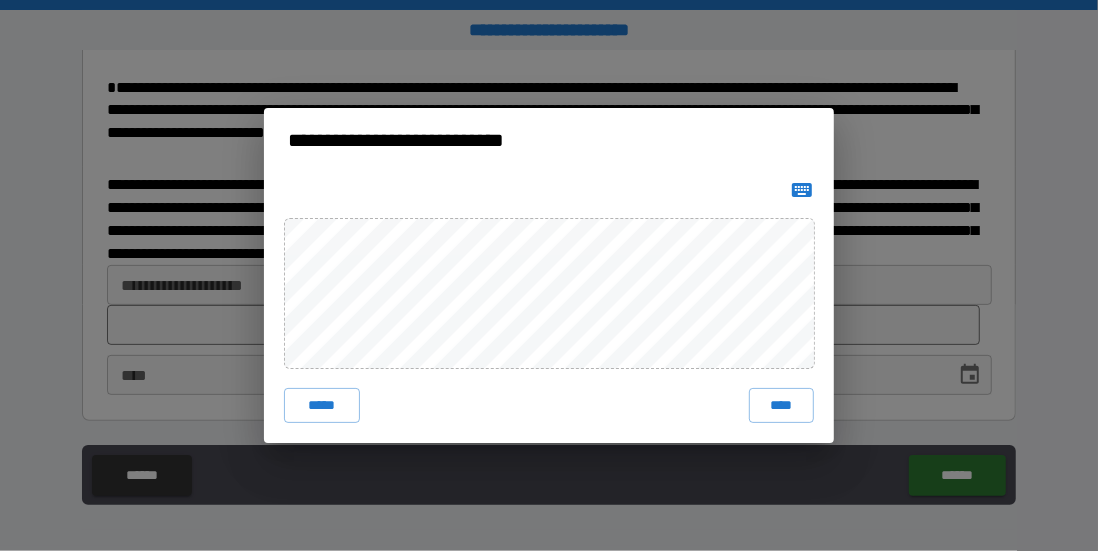 click on "**********" at bounding box center (549, 275) 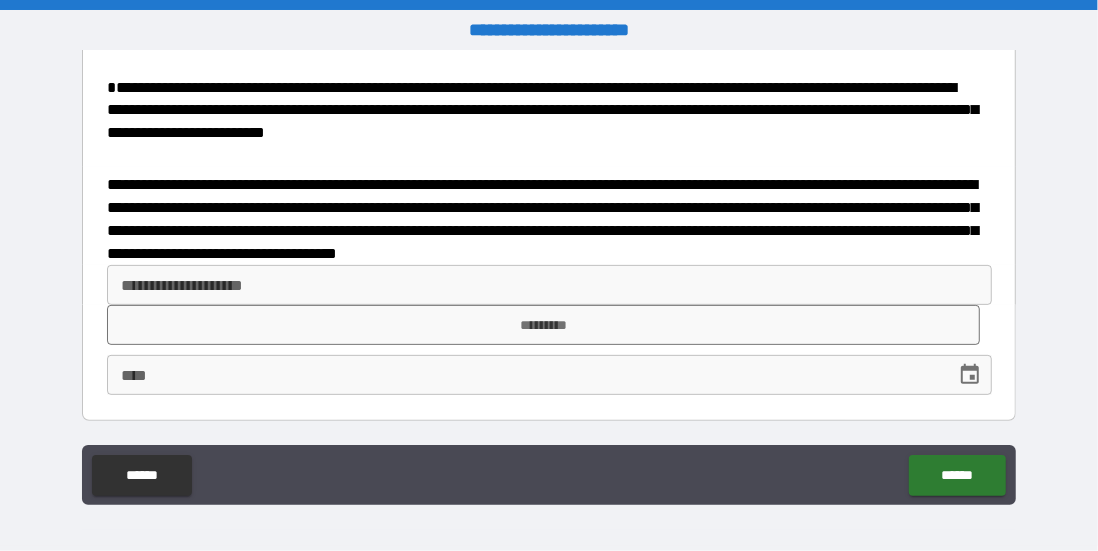 type 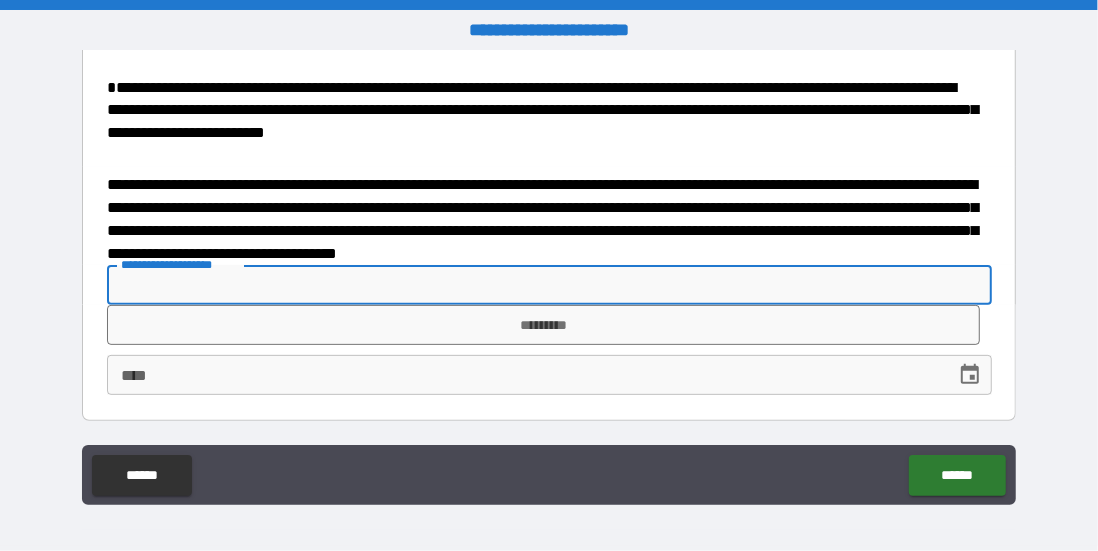 click on "**********" at bounding box center [549, 285] 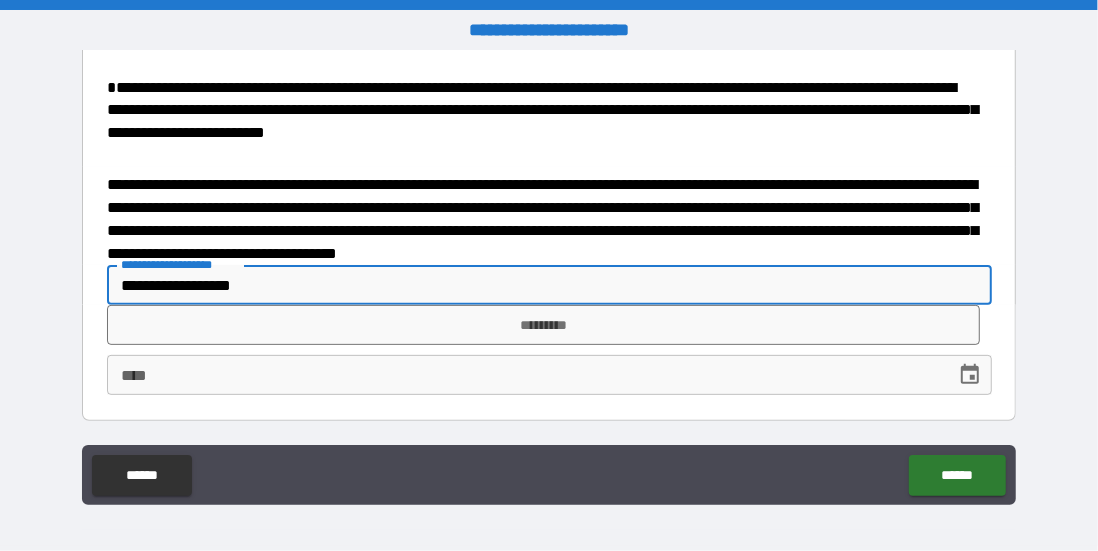 click on "**********" at bounding box center [549, 285] 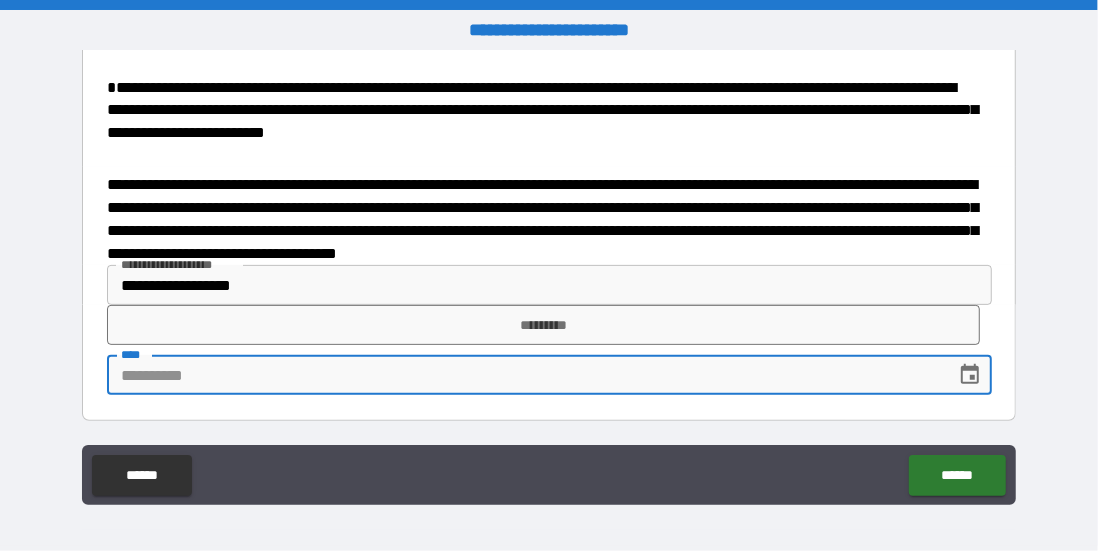 click on "****" at bounding box center [524, 375] 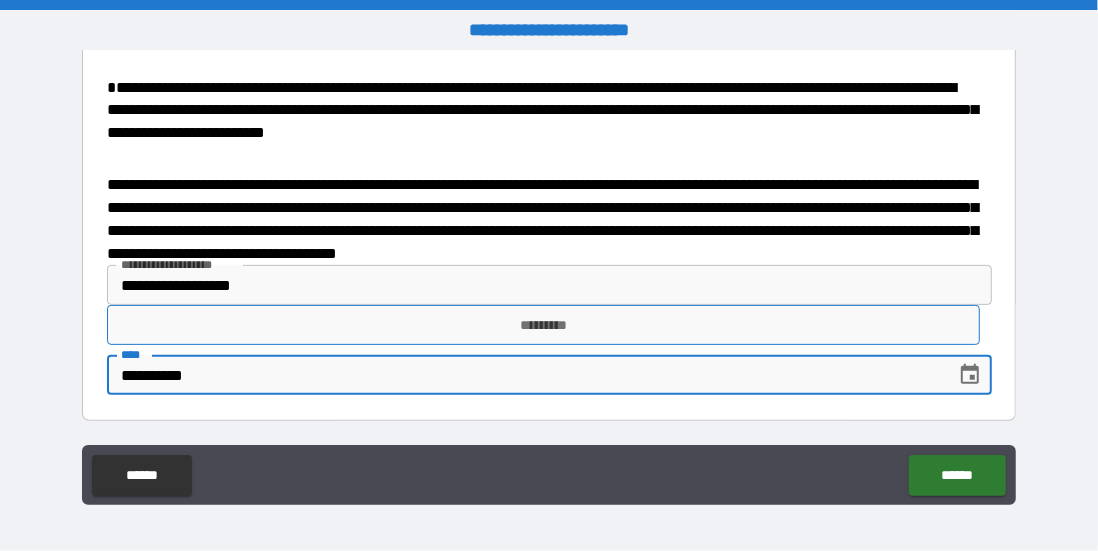 type on "**********" 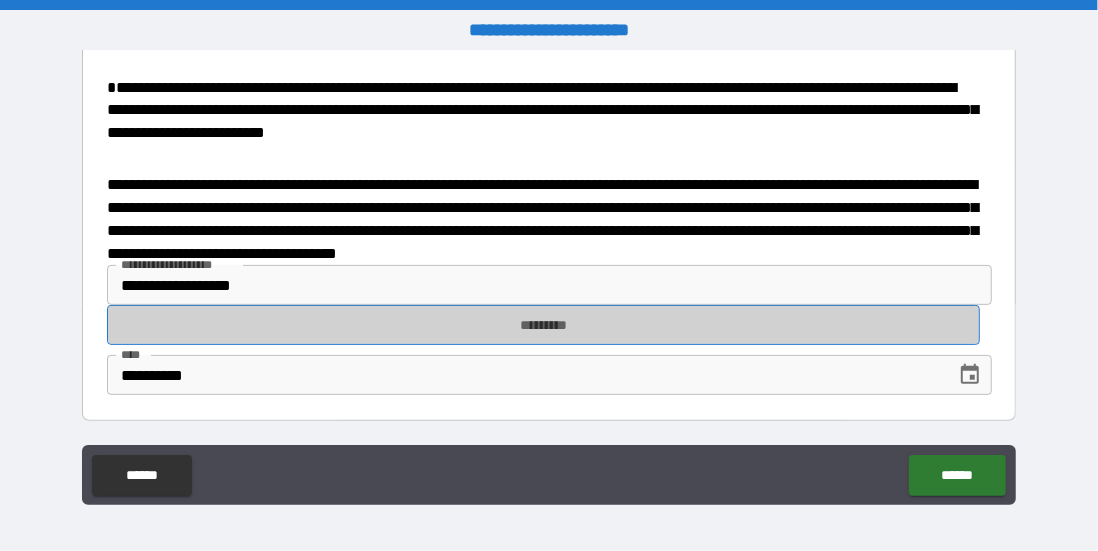 click on "*********" at bounding box center [544, 325] 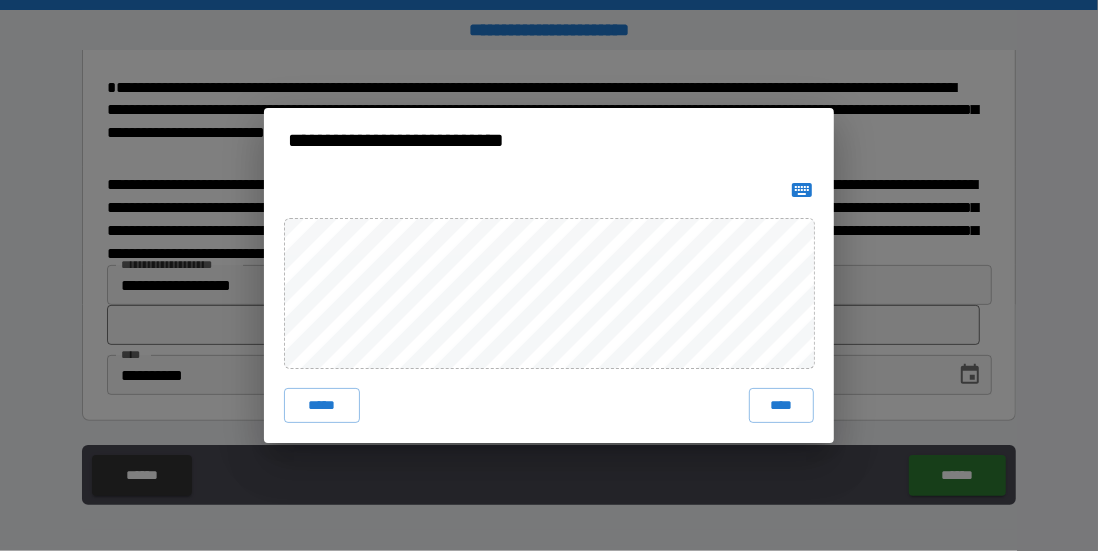 click on "**********" at bounding box center [549, 275] 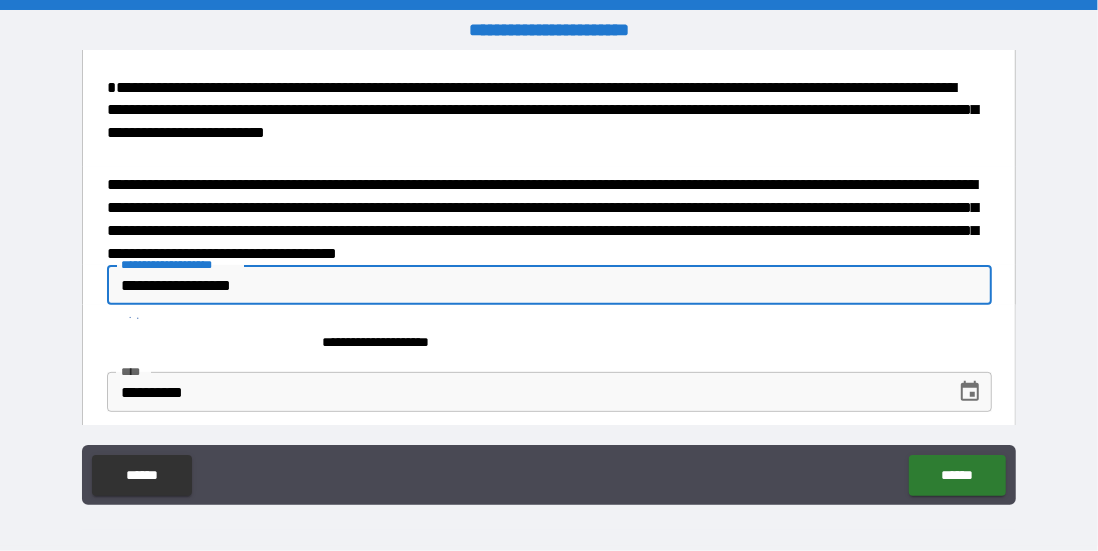 click on "**********" at bounding box center [549, 285] 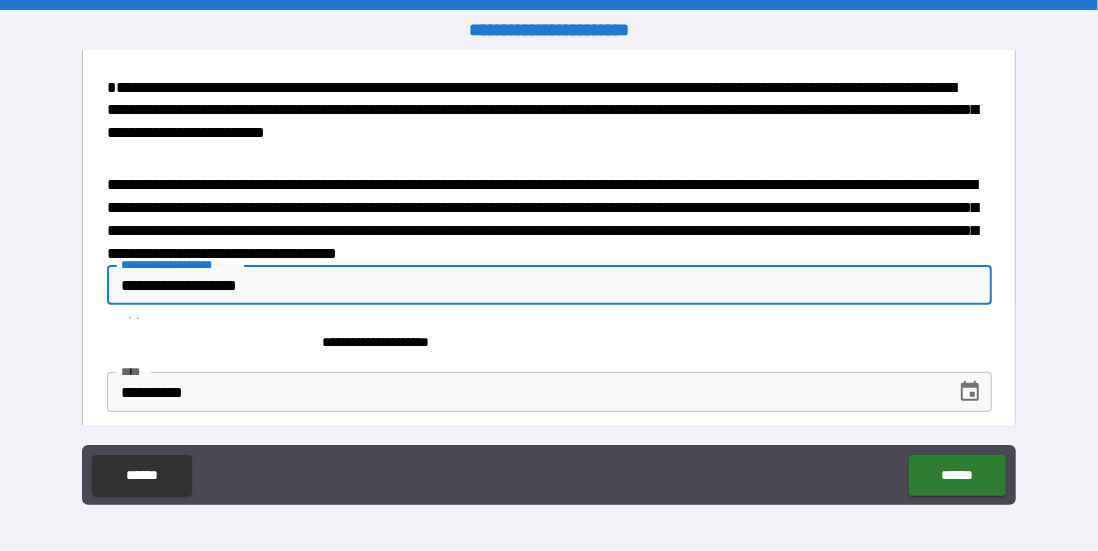 type on "**********" 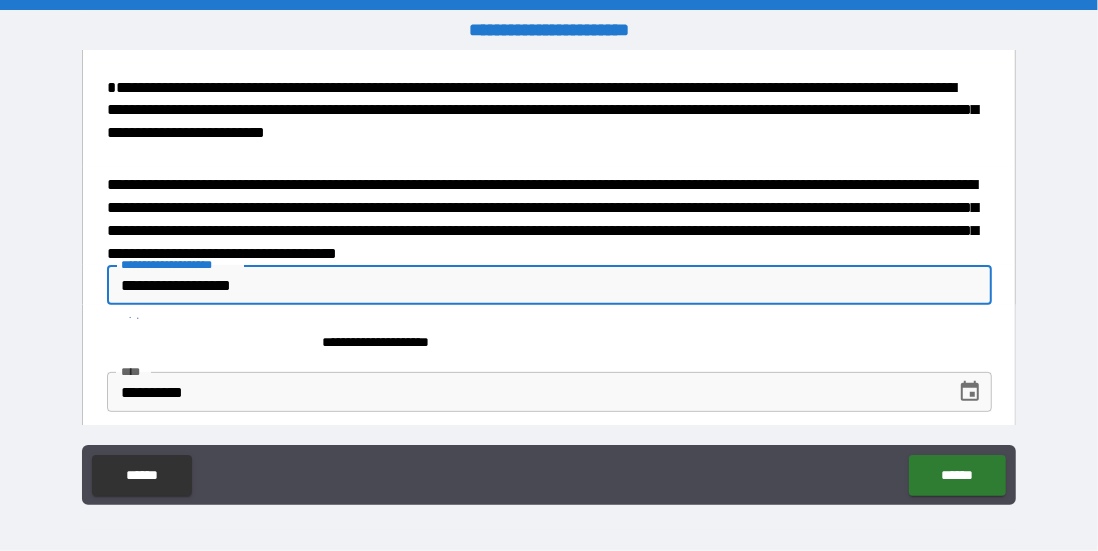click on "**********" at bounding box center (549, 285) 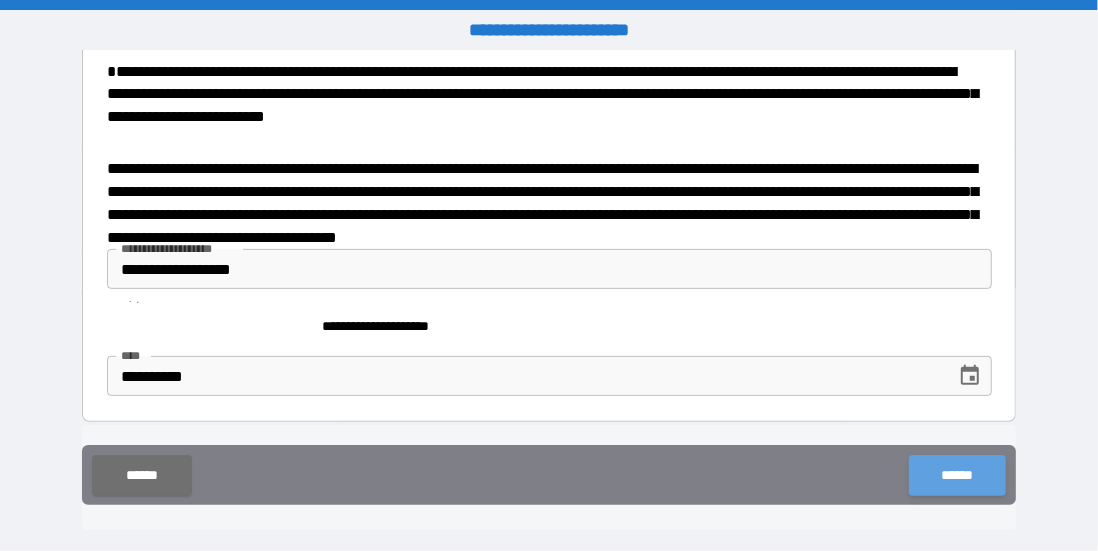click on "******" at bounding box center [957, 475] 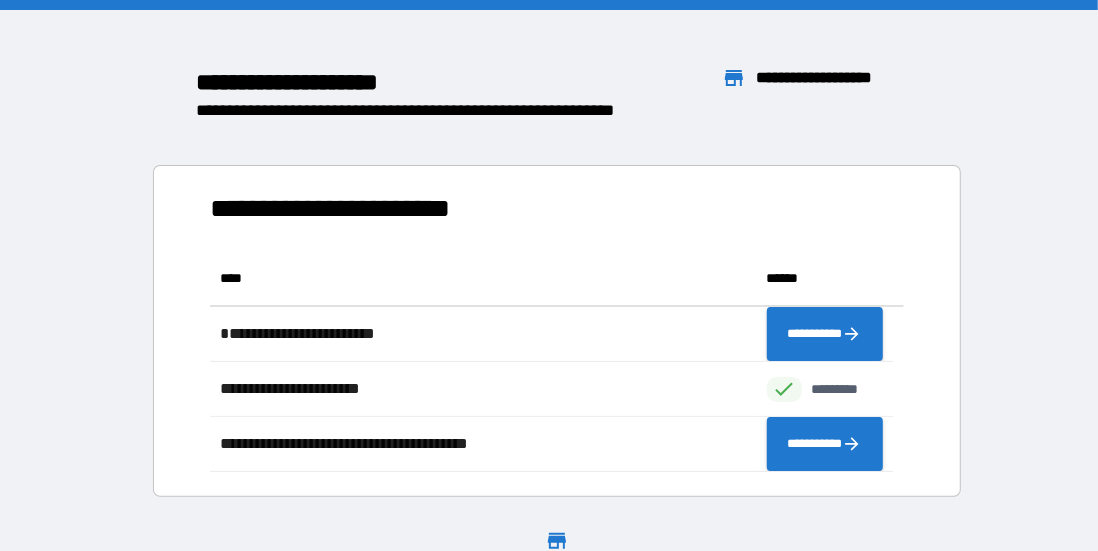 scroll, scrollTop: 16, scrollLeft: 15, axis: both 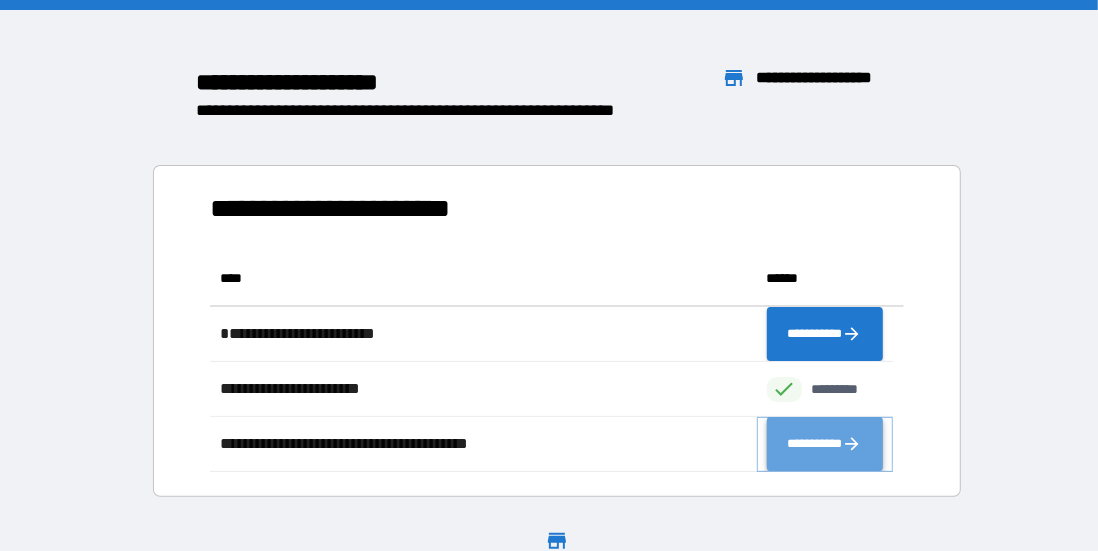 click 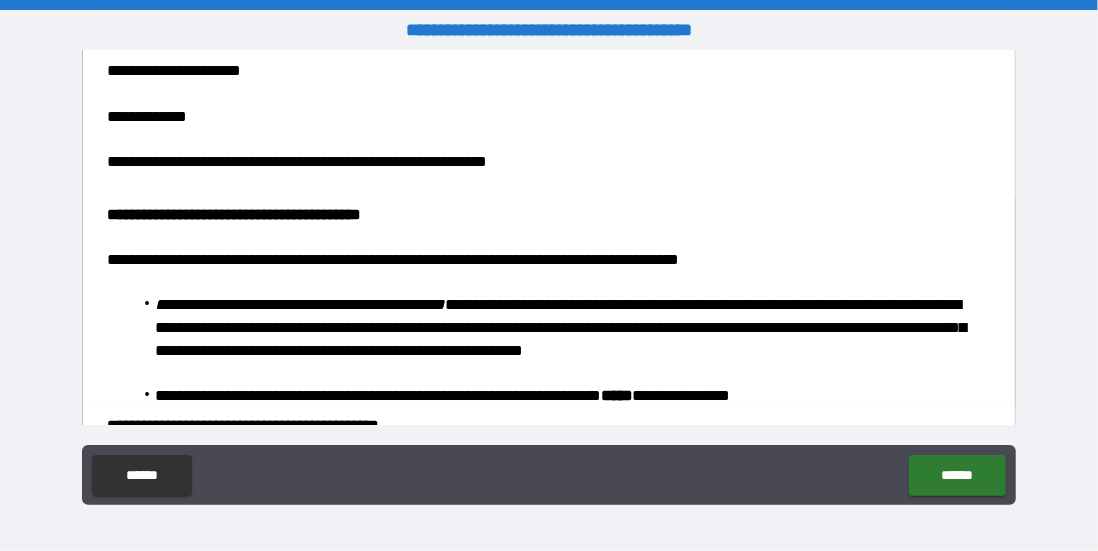 scroll, scrollTop: 300, scrollLeft: 0, axis: vertical 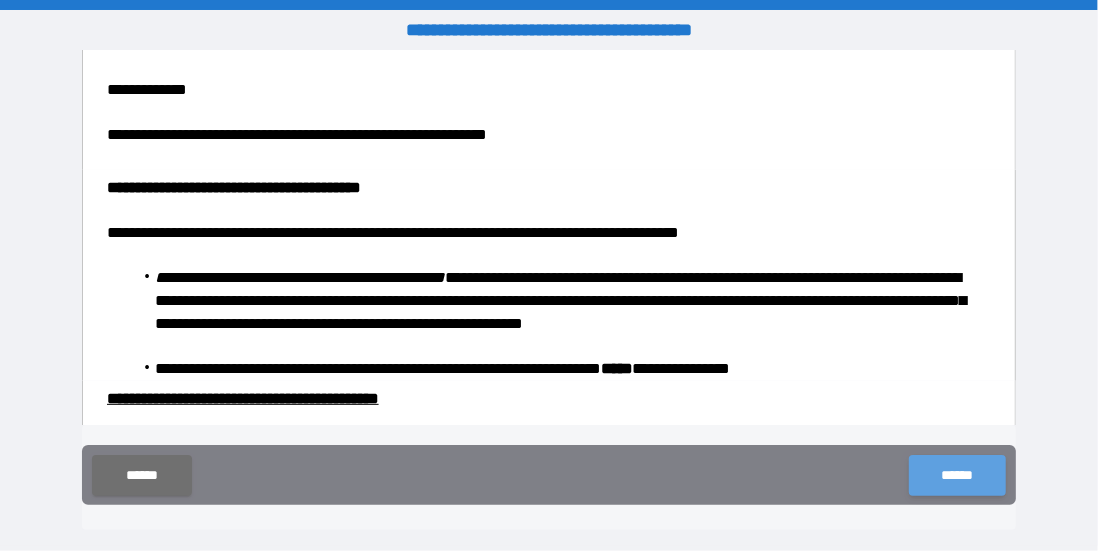 click on "******" at bounding box center (957, 475) 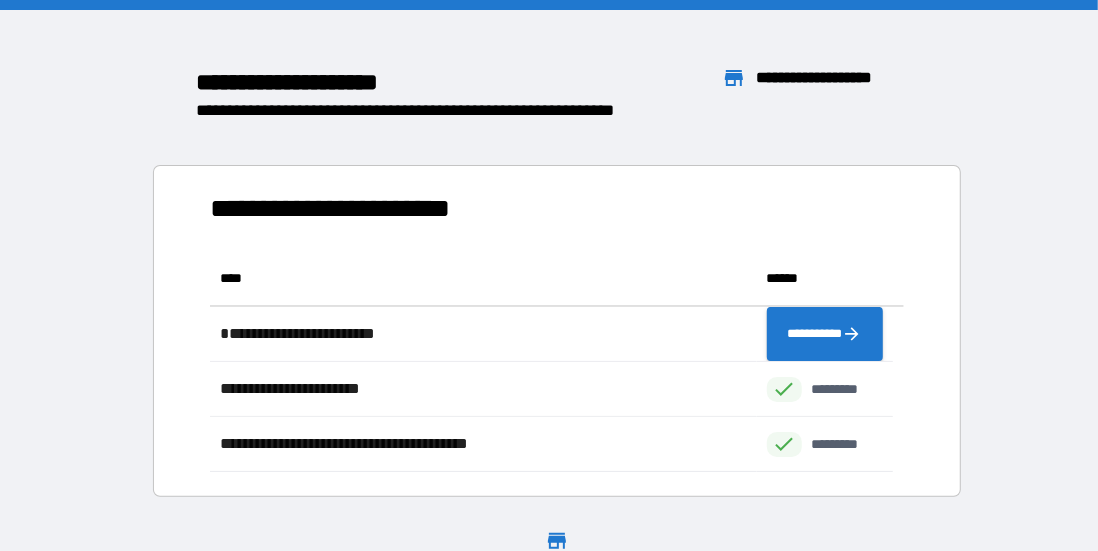 scroll, scrollTop: 16, scrollLeft: 15, axis: both 